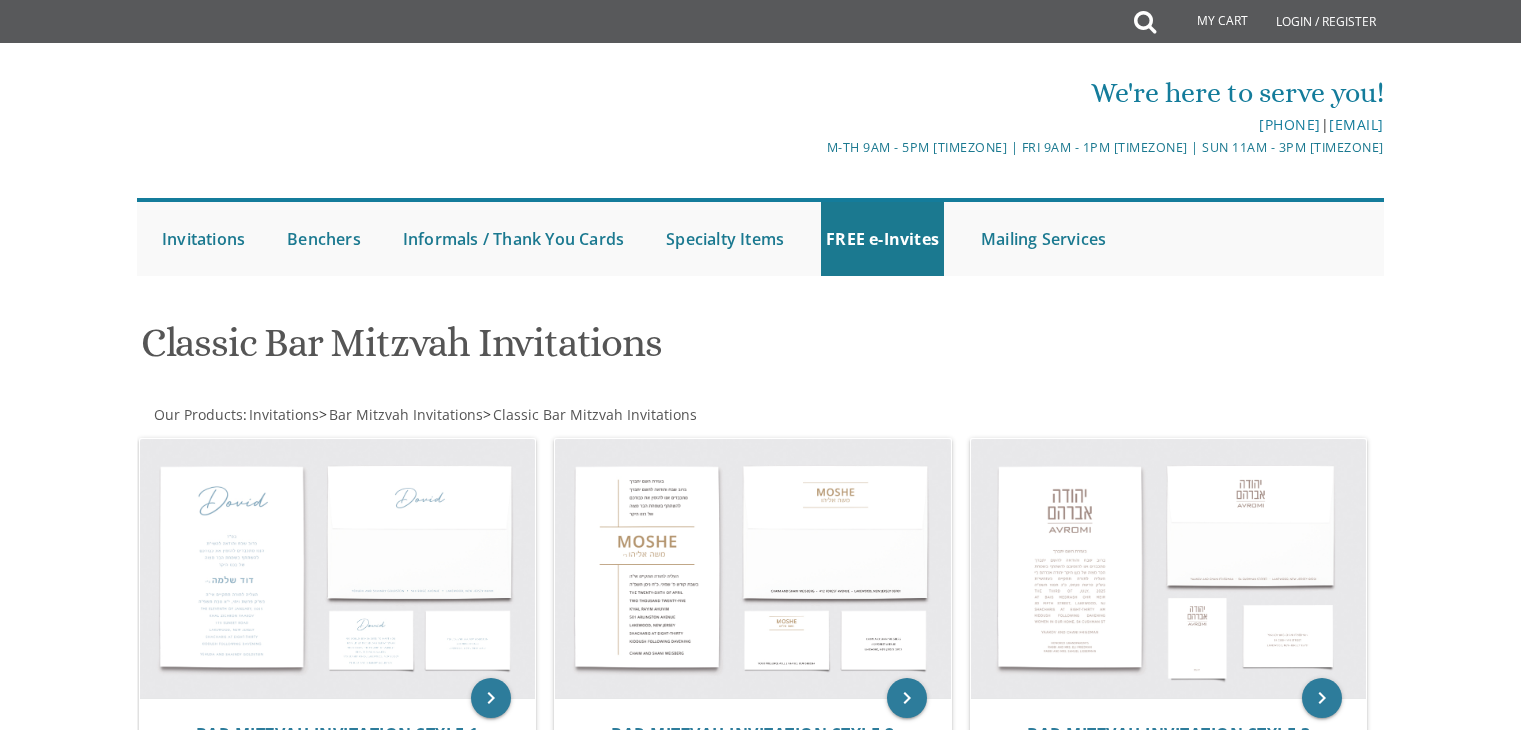 scroll, scrollTop: 0, scrollLeft: 0, axis: both 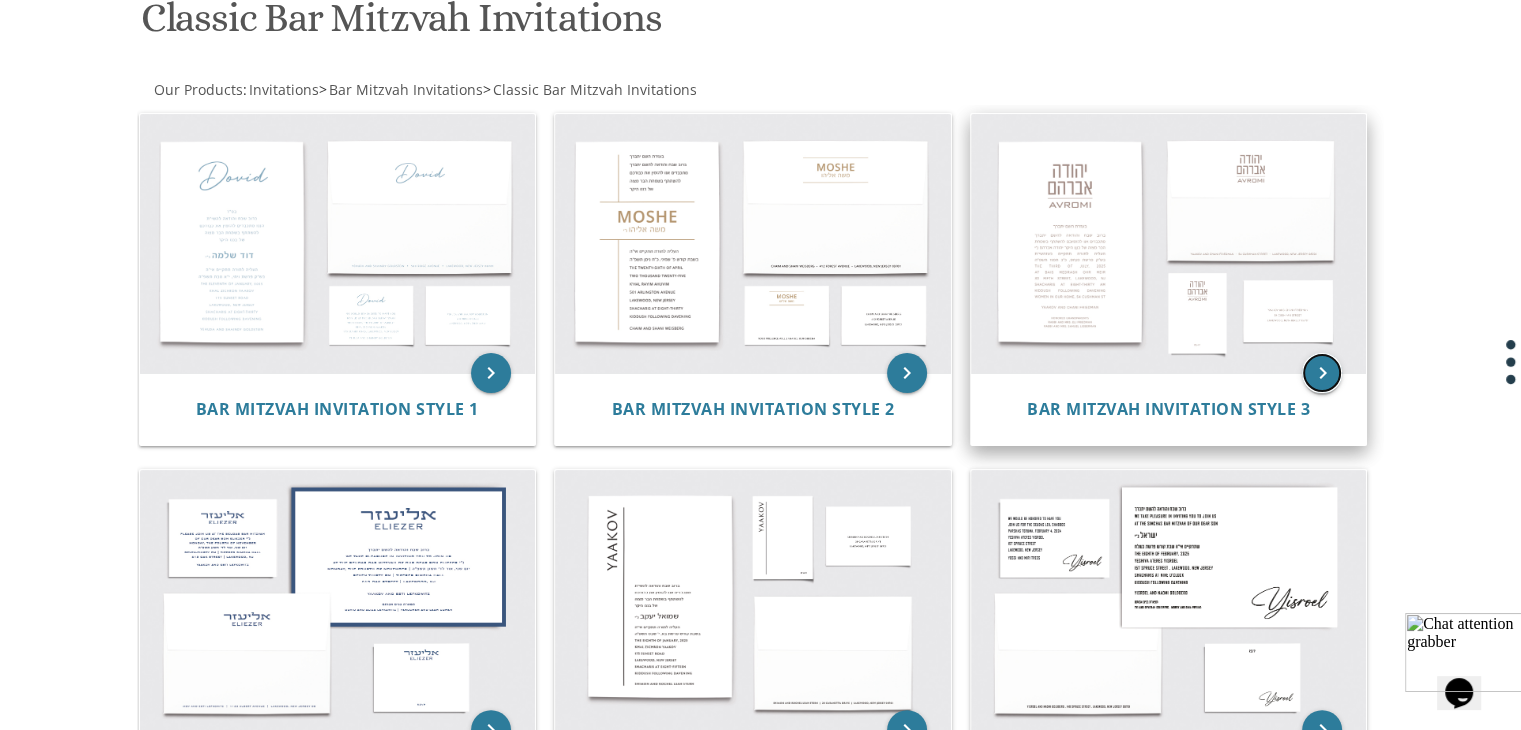click on "keyboard_arrow_right" at bounding box center (1322, 373) 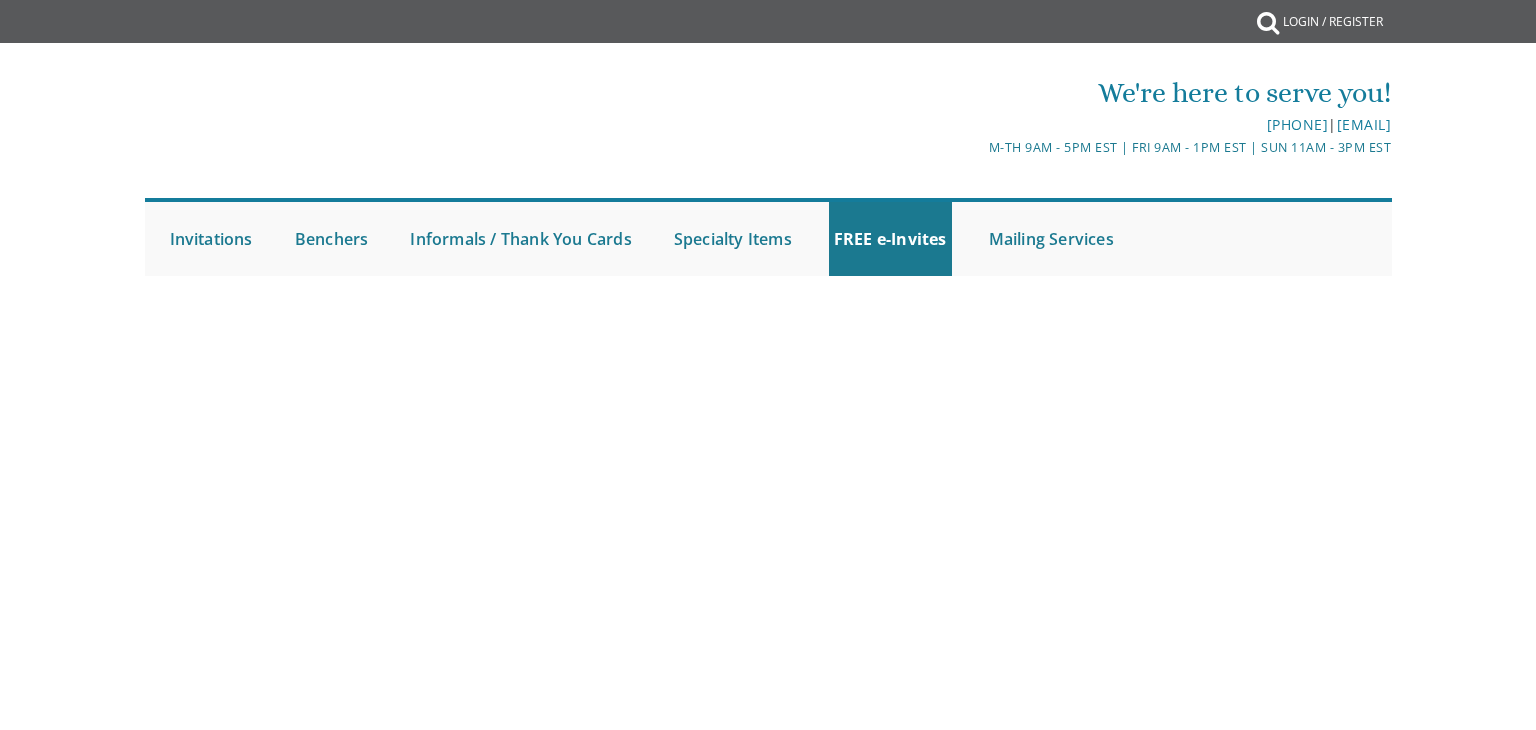 scroll, scrollTop: 0, scrollLeft: 0, axis: both 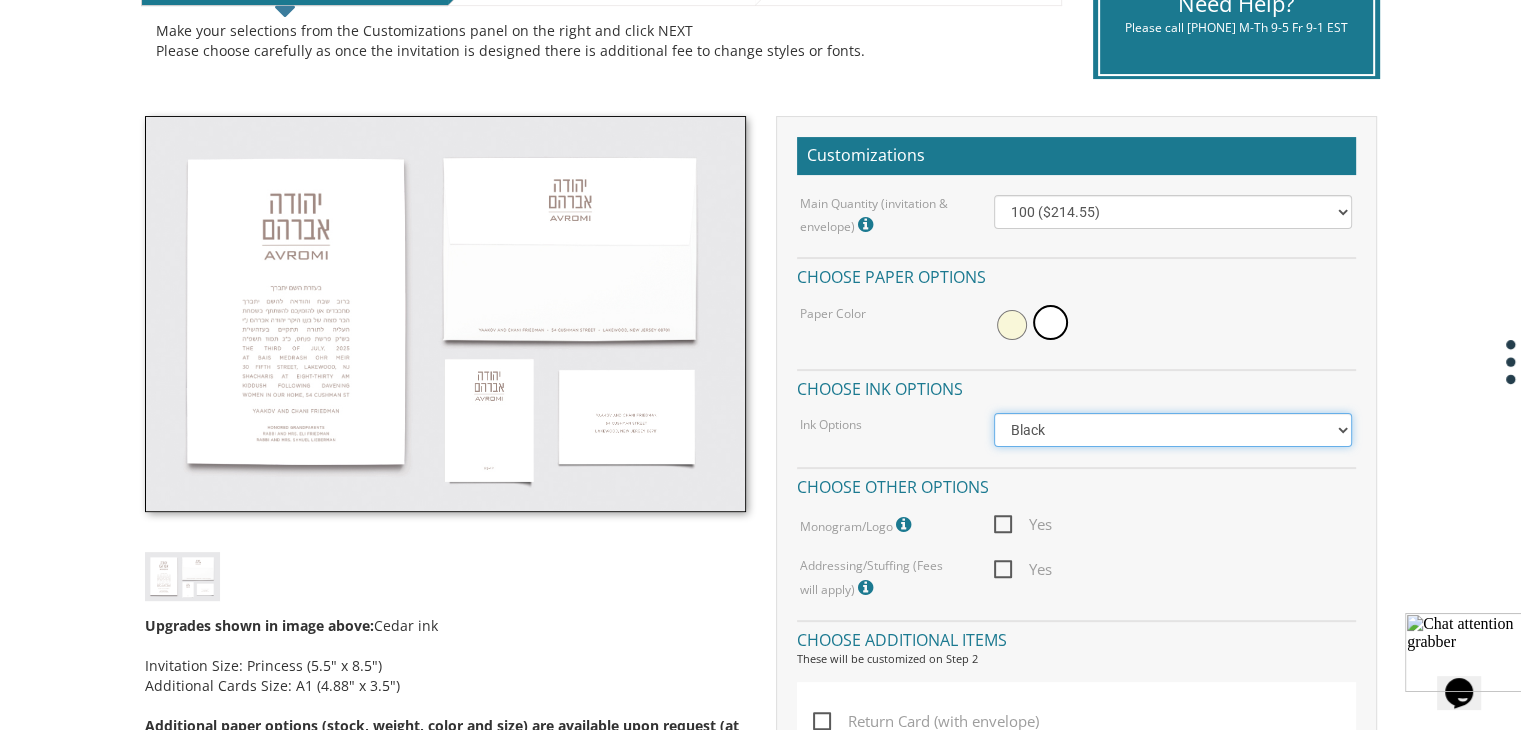 click on "Black Colored Ink ($65.00) Black + One Color ($100.00) Two Colors ($137.95)" at bounding box center (1173, 212) 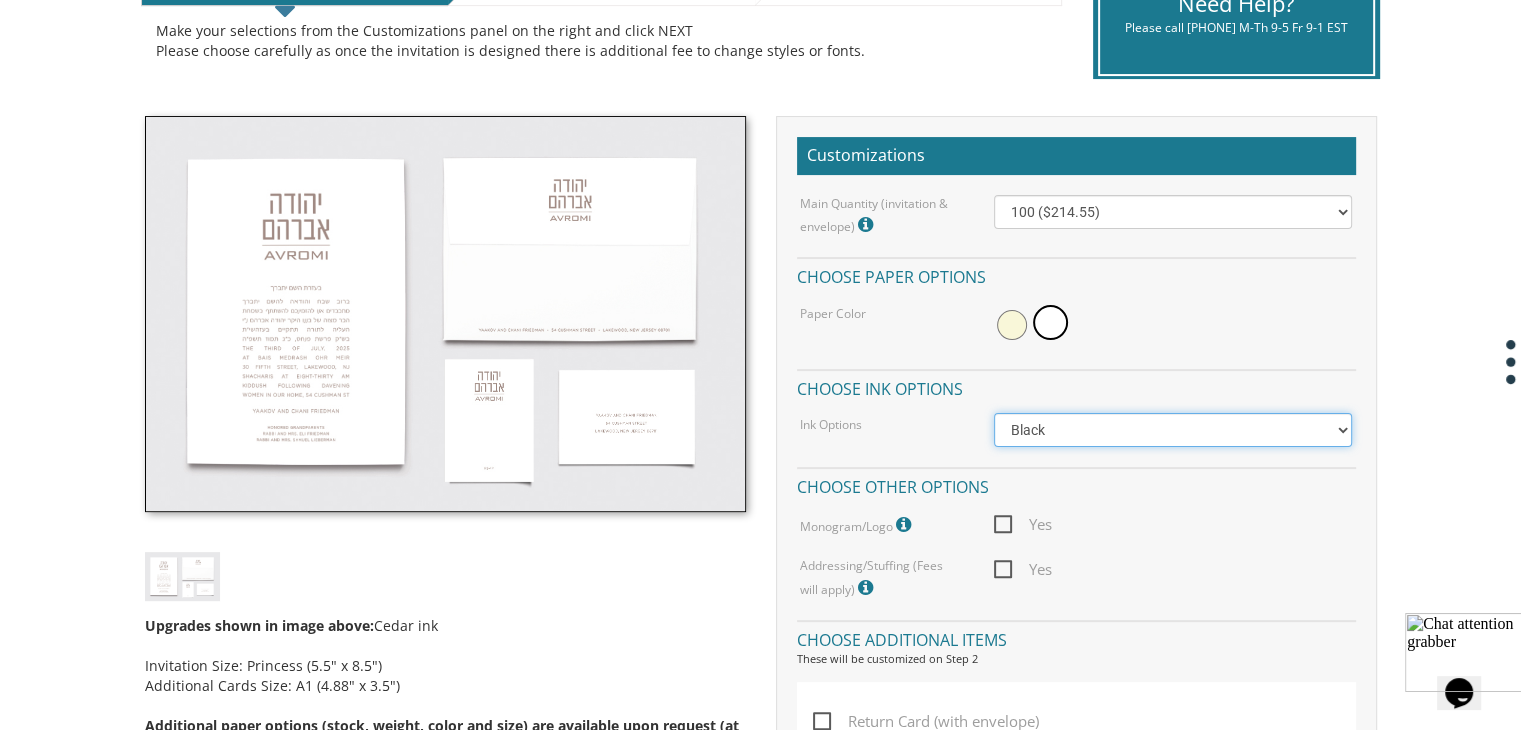 click on "Black Colored Ink ($65.00) Black + One Color ($100.00) Two Colors ($137.95)" at bounding box center (1173, 212) 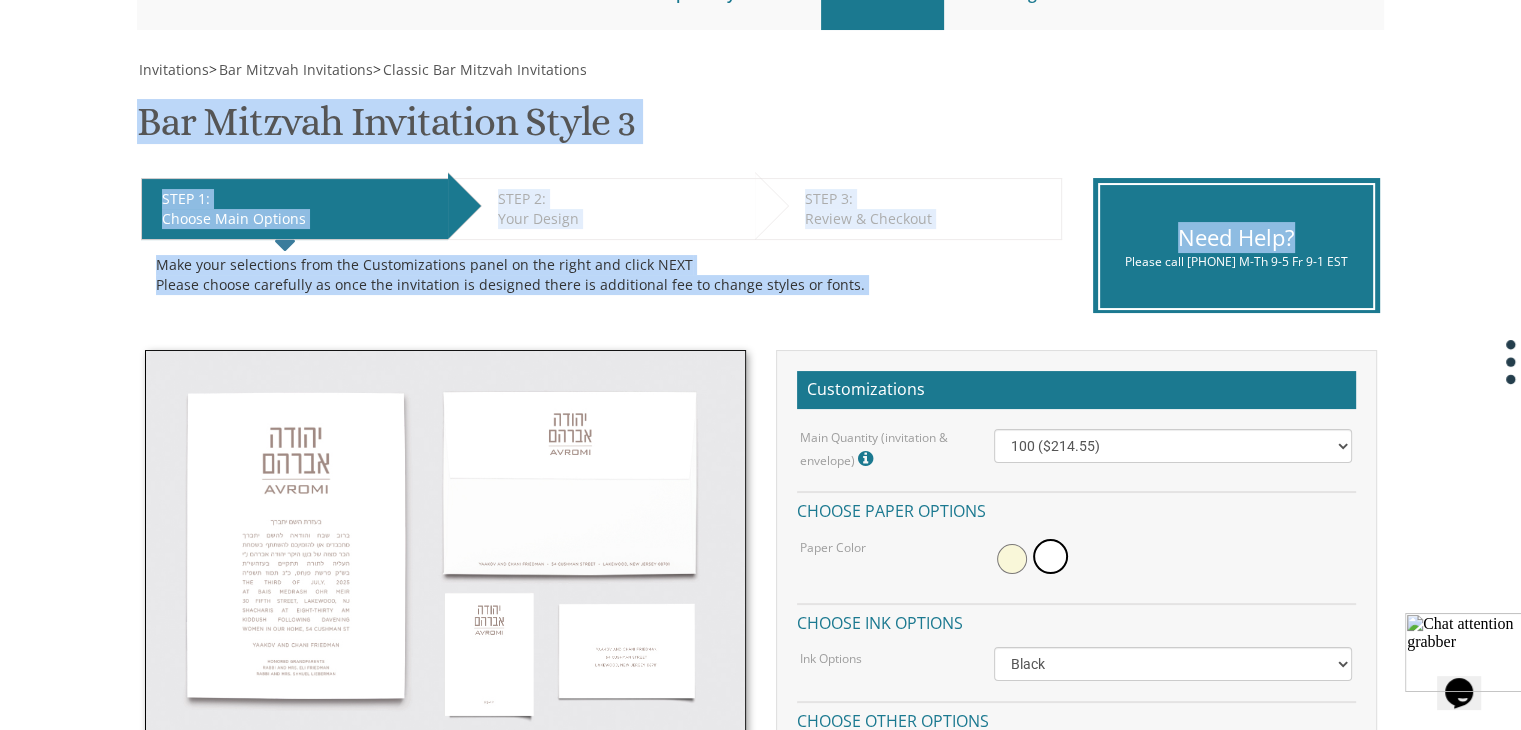 drag, startPoint x: 1516, startPoint y: 89, endPoint x: 1516, endPoint y: 60, distance: 29 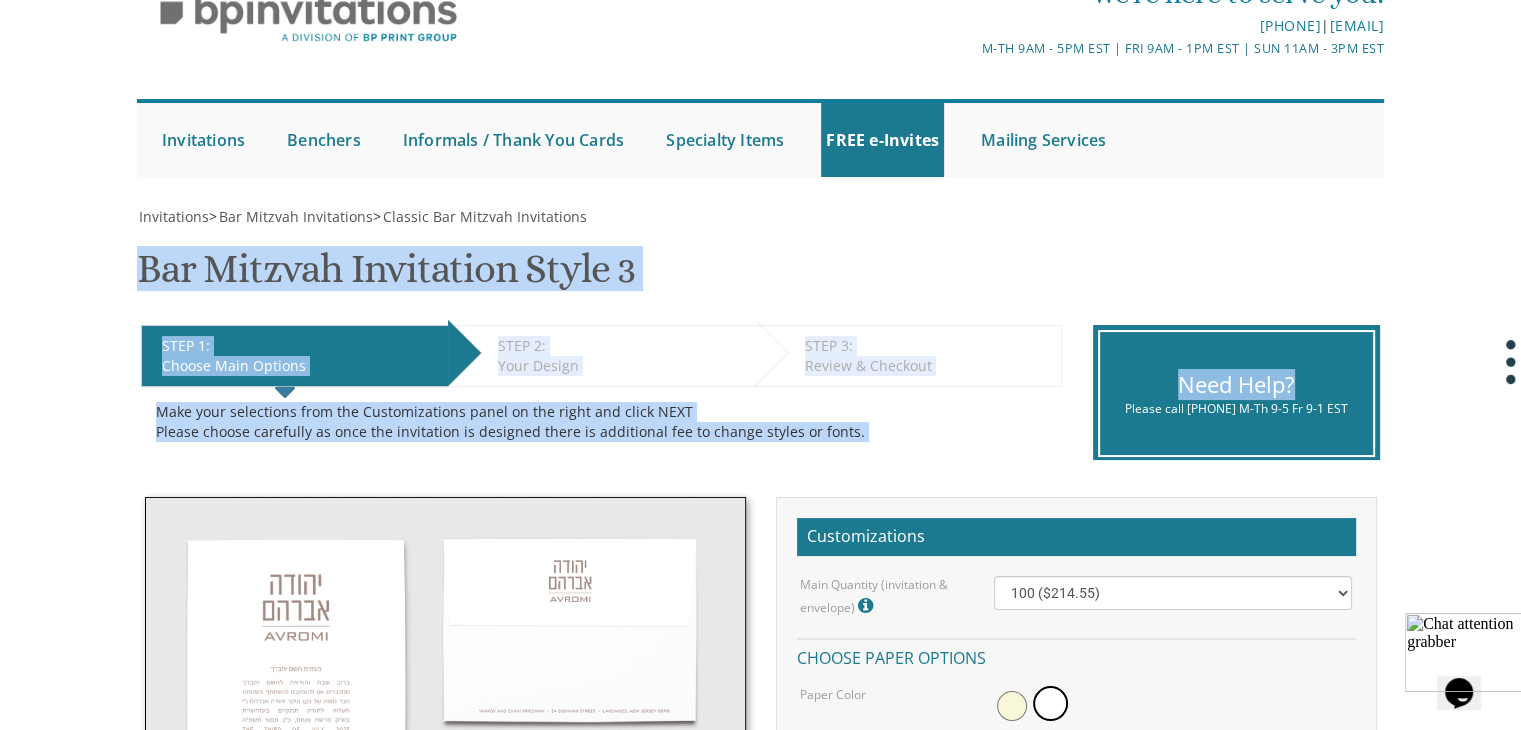 scroll, scrollTop: 0, scrollLeft: 0, axis: both 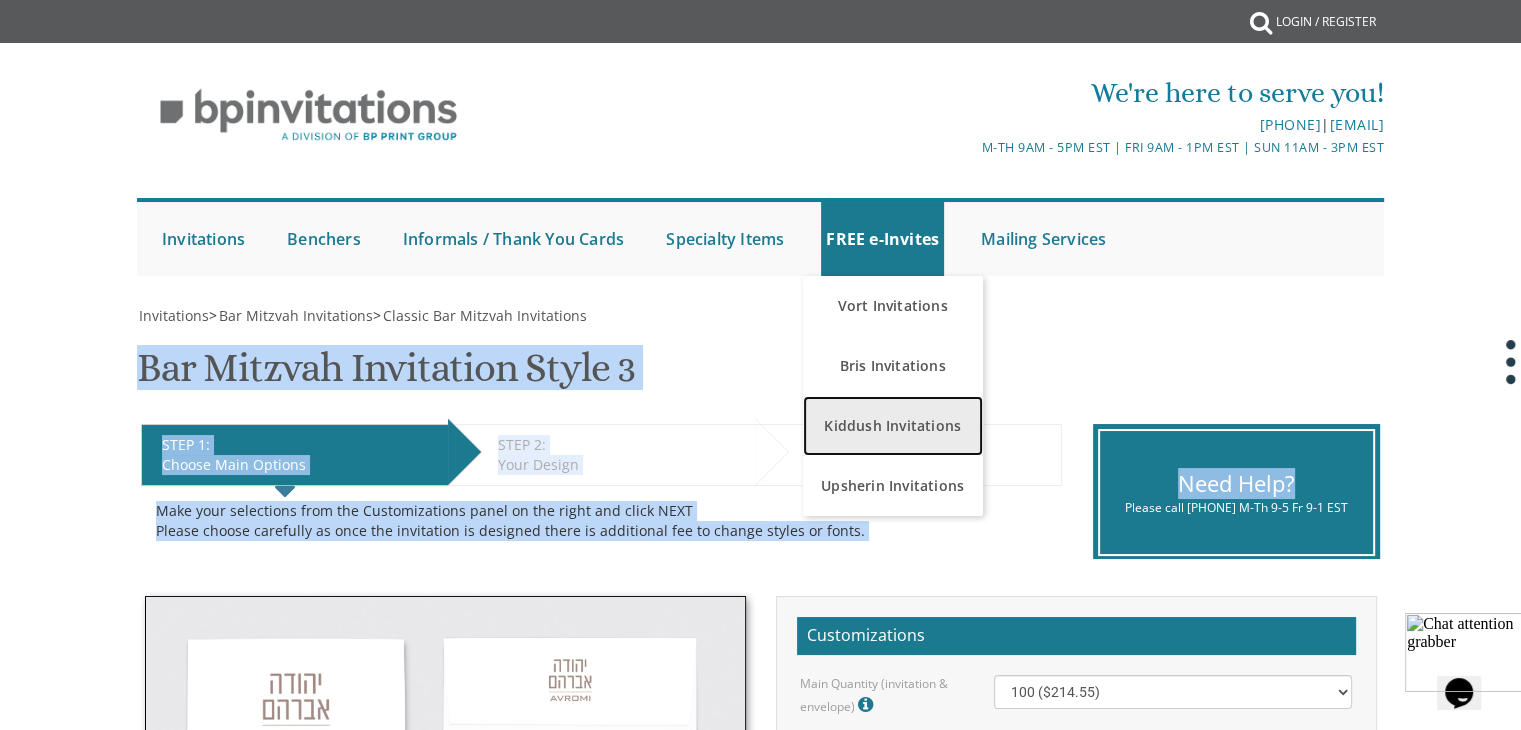 click on "Kiddush Invitations" at bounding box center (893, 426) 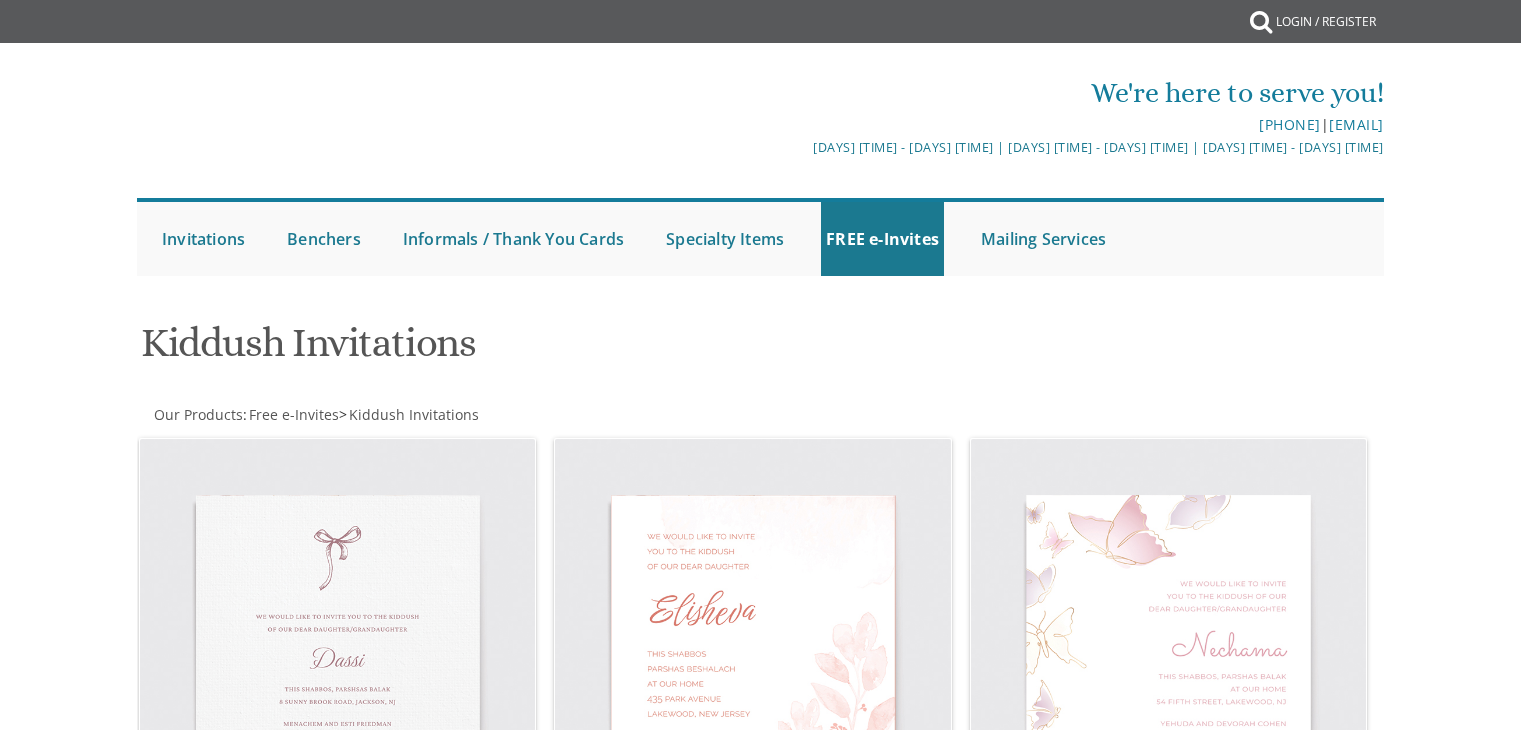 scroll, scrollTop: 0, scrollLeft: 0, axis: both 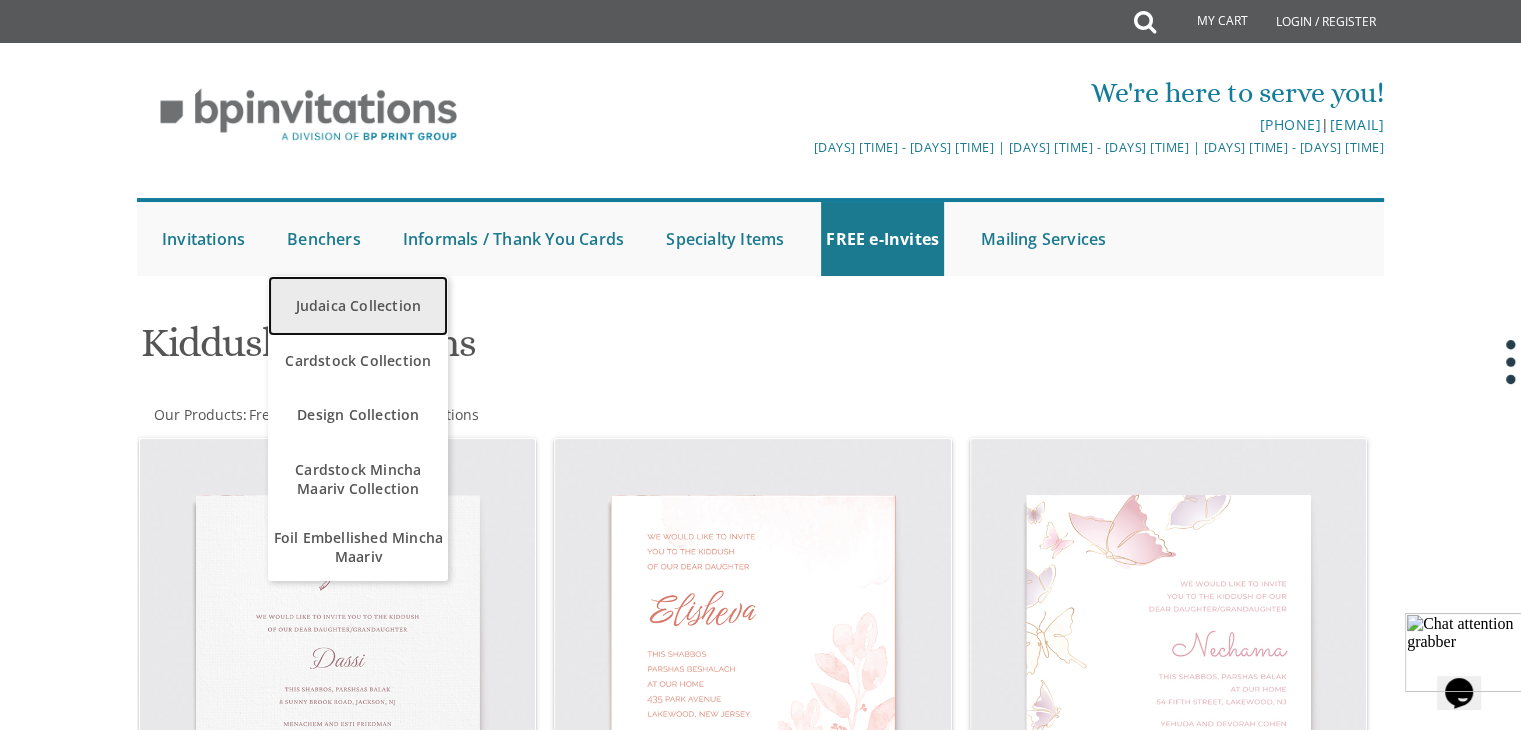 click on "Judaica Collection" at bounding box center (358, 306) 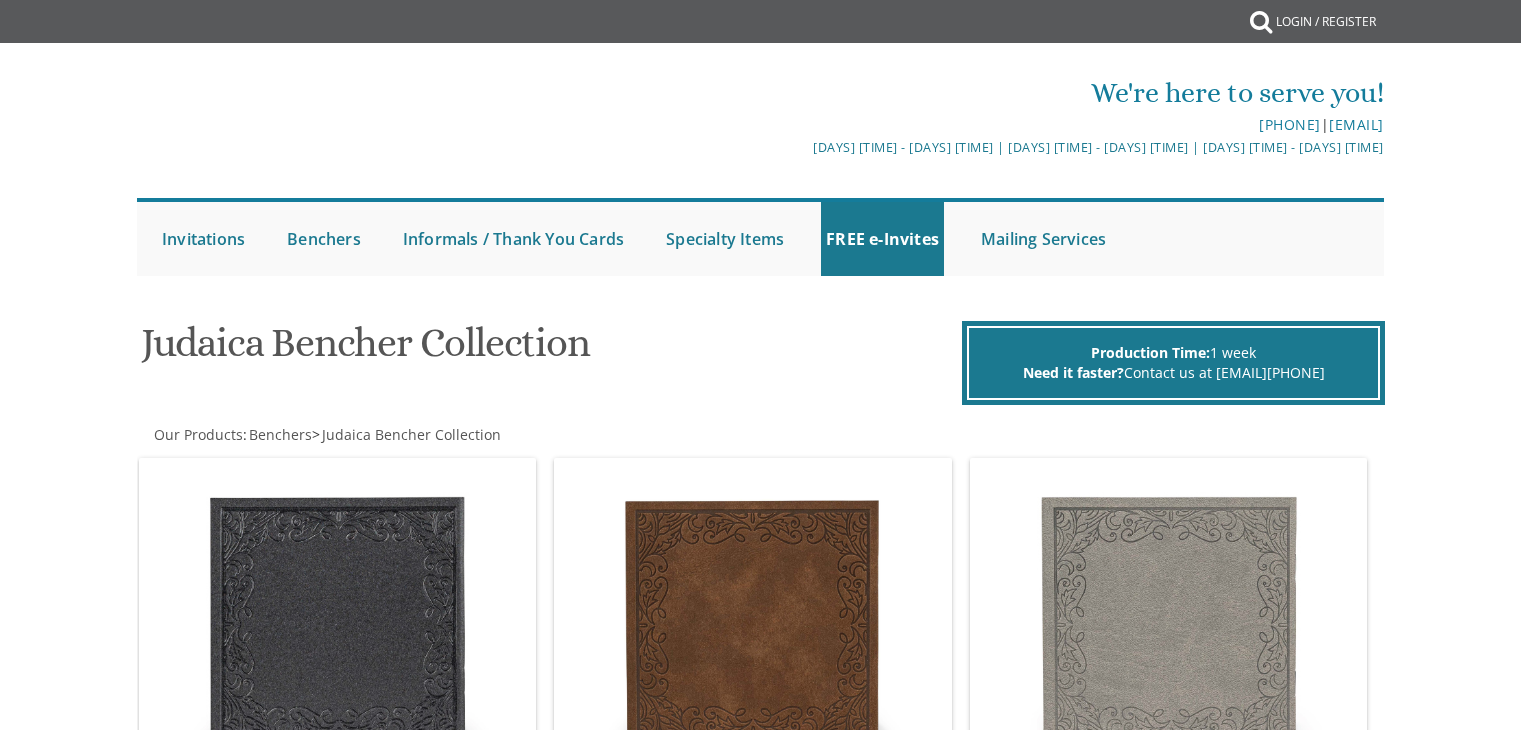 scroll, scrollTop: 0, scrollLeft: 0, axis: both 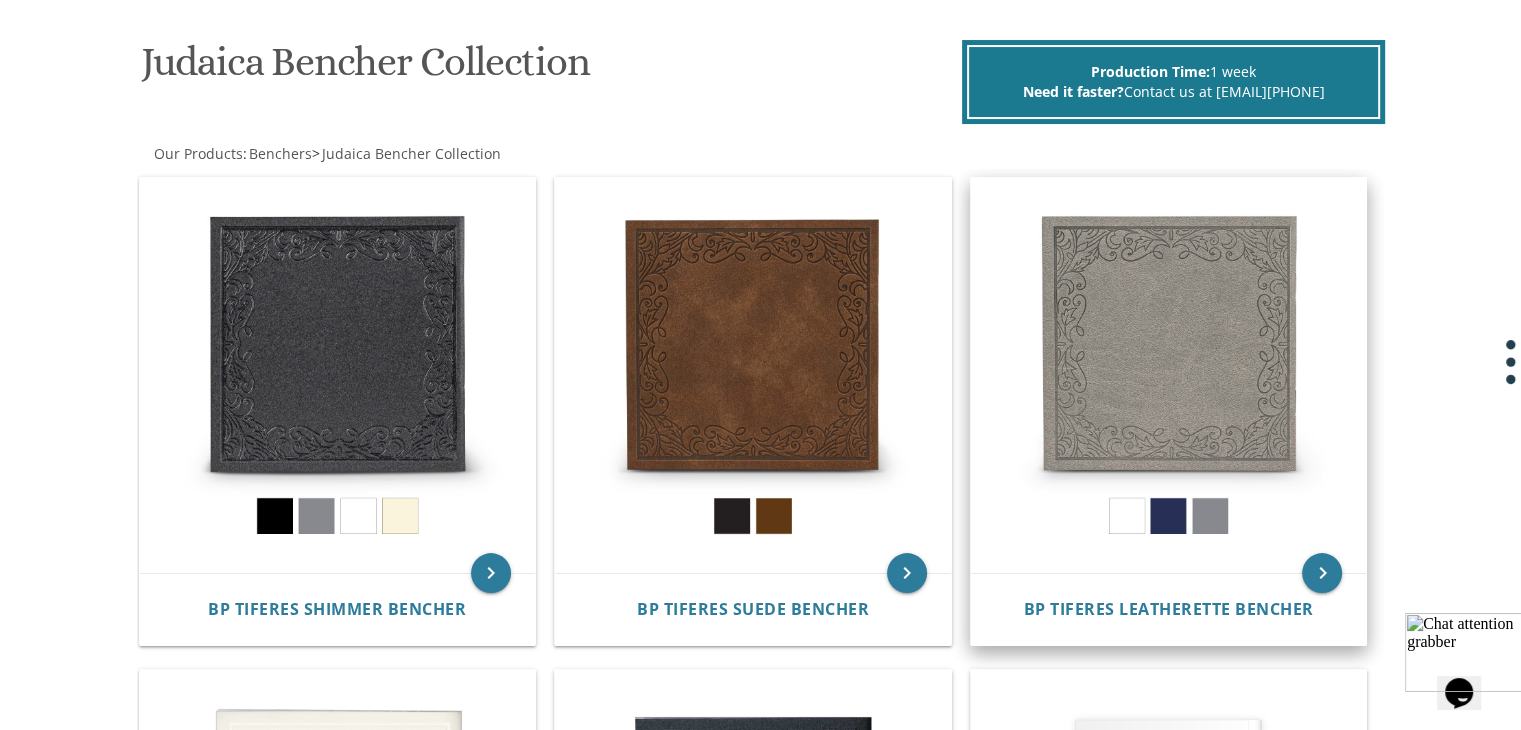 click at bounding box center (1169, 376) 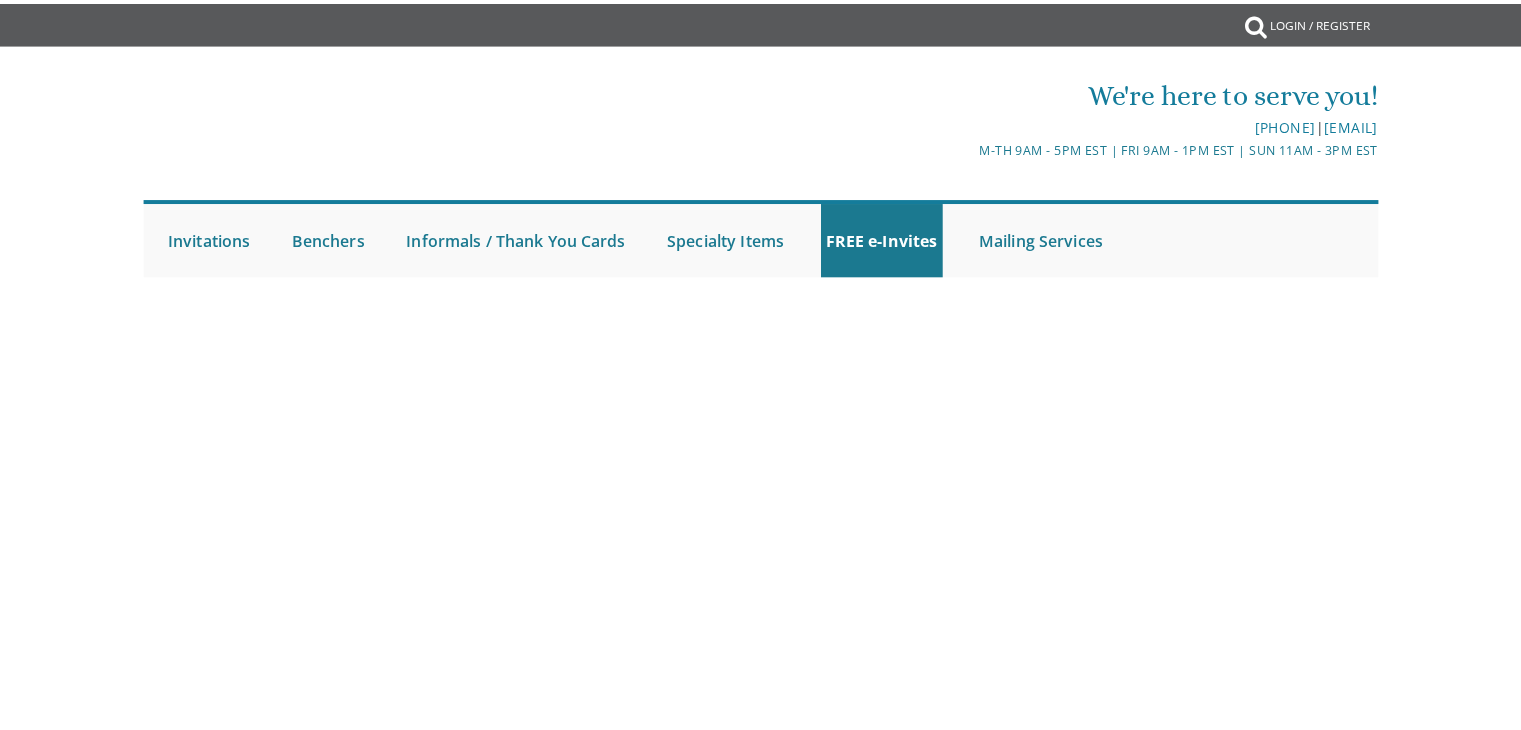 scroll, scrollTop: 0, scrollLeft: 0, axis: both 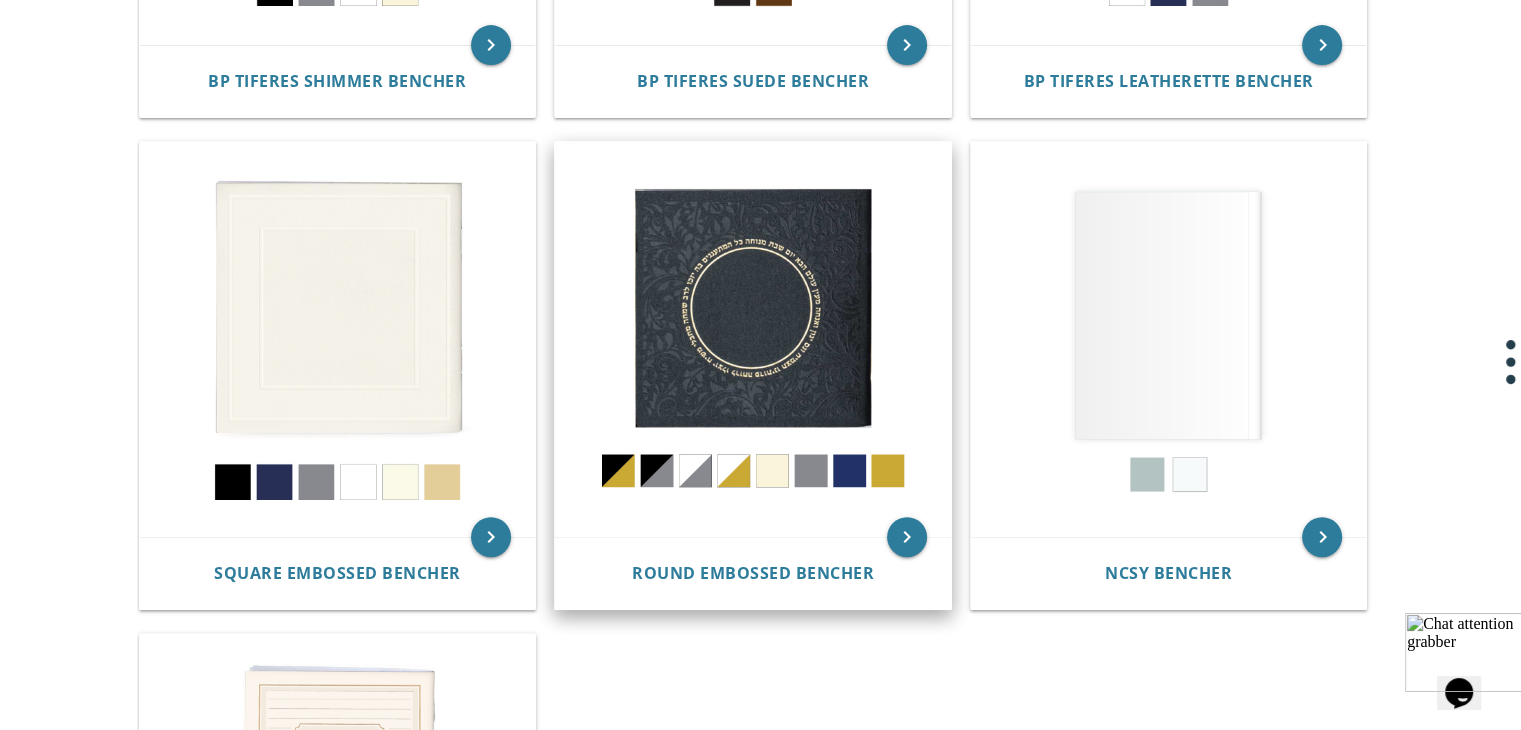 click at bounding box center (753, 340) 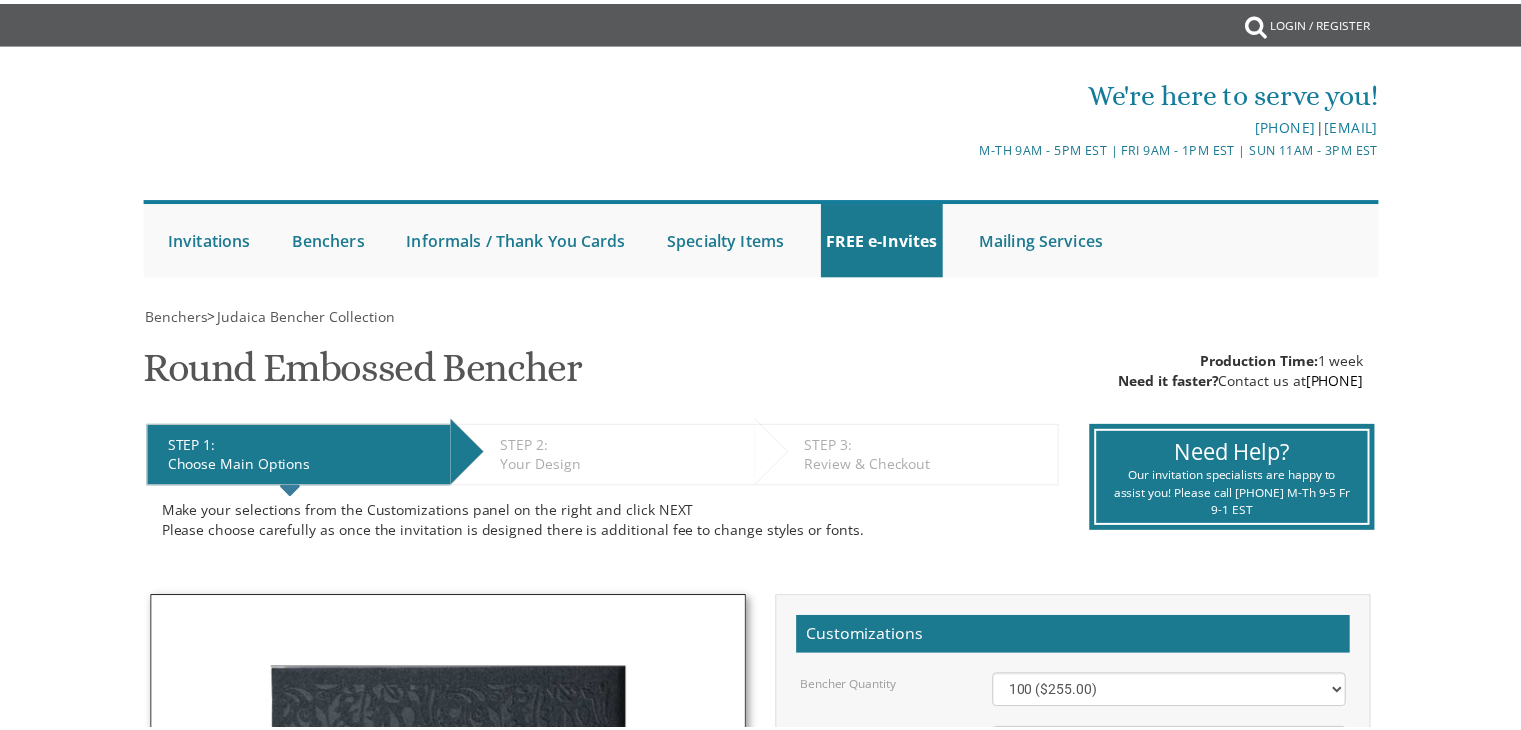 scroll, scrollTop: 0, scrollLeft: 0, axis: both 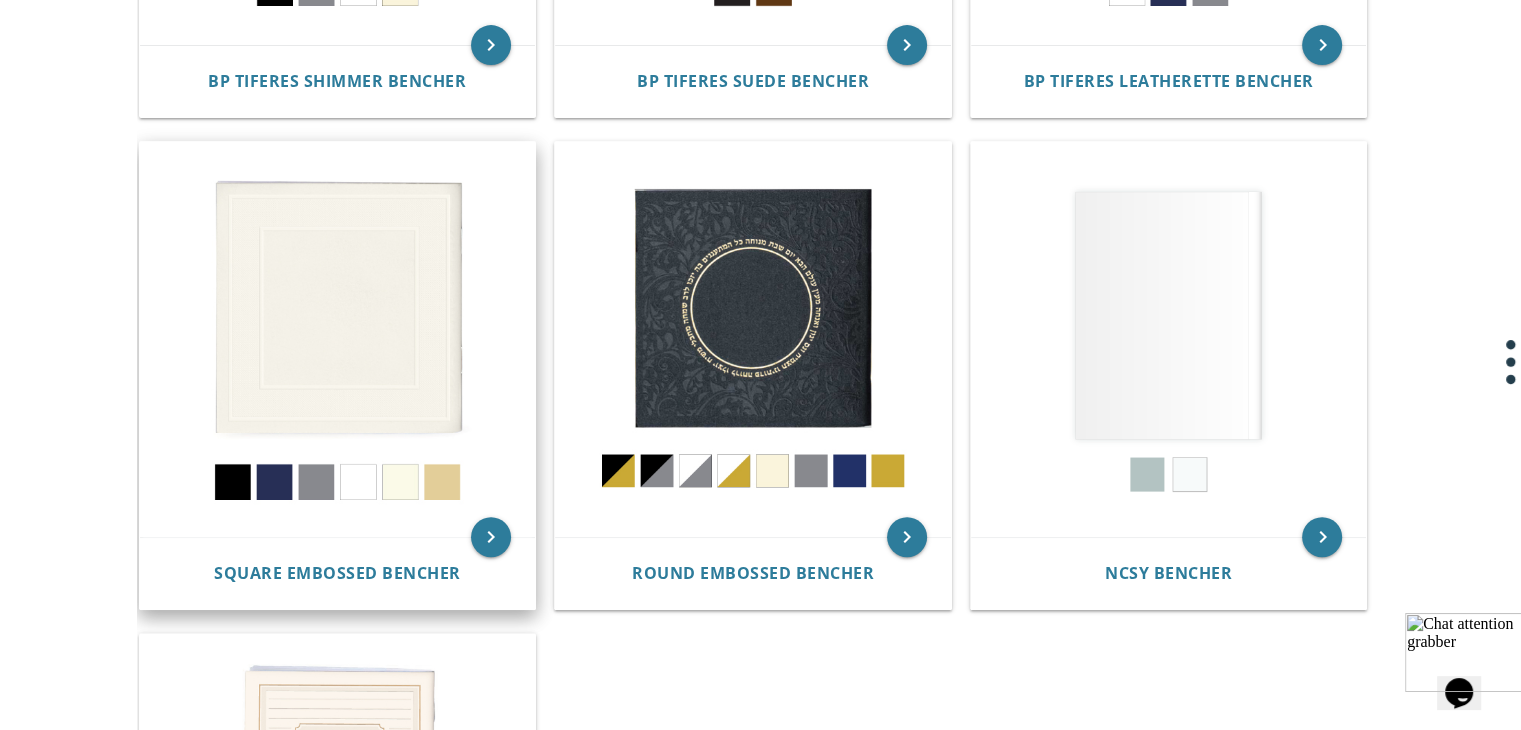 click at bounding box center [338, 340] 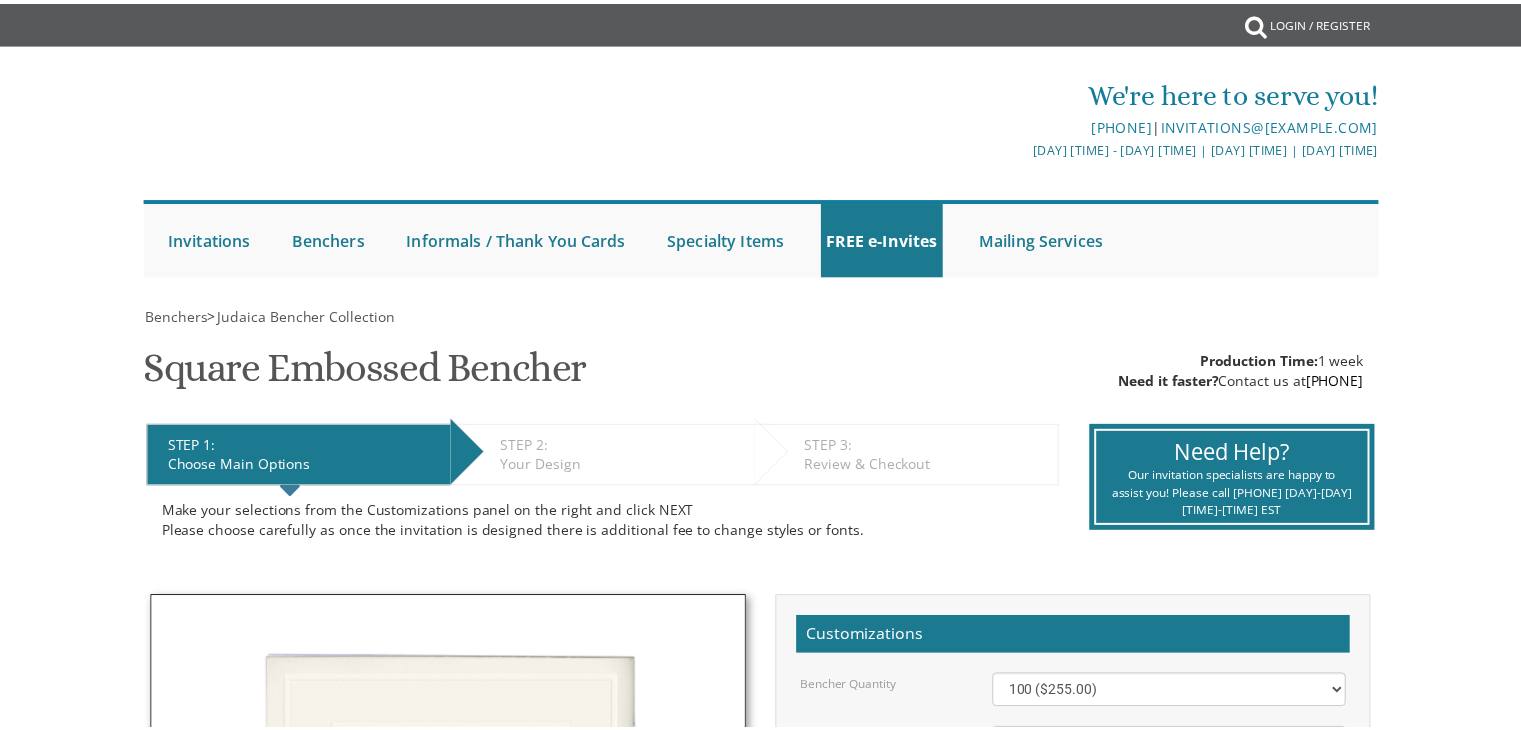 scroll, scrollTop: 0, scrollLeft: 0, axis: both 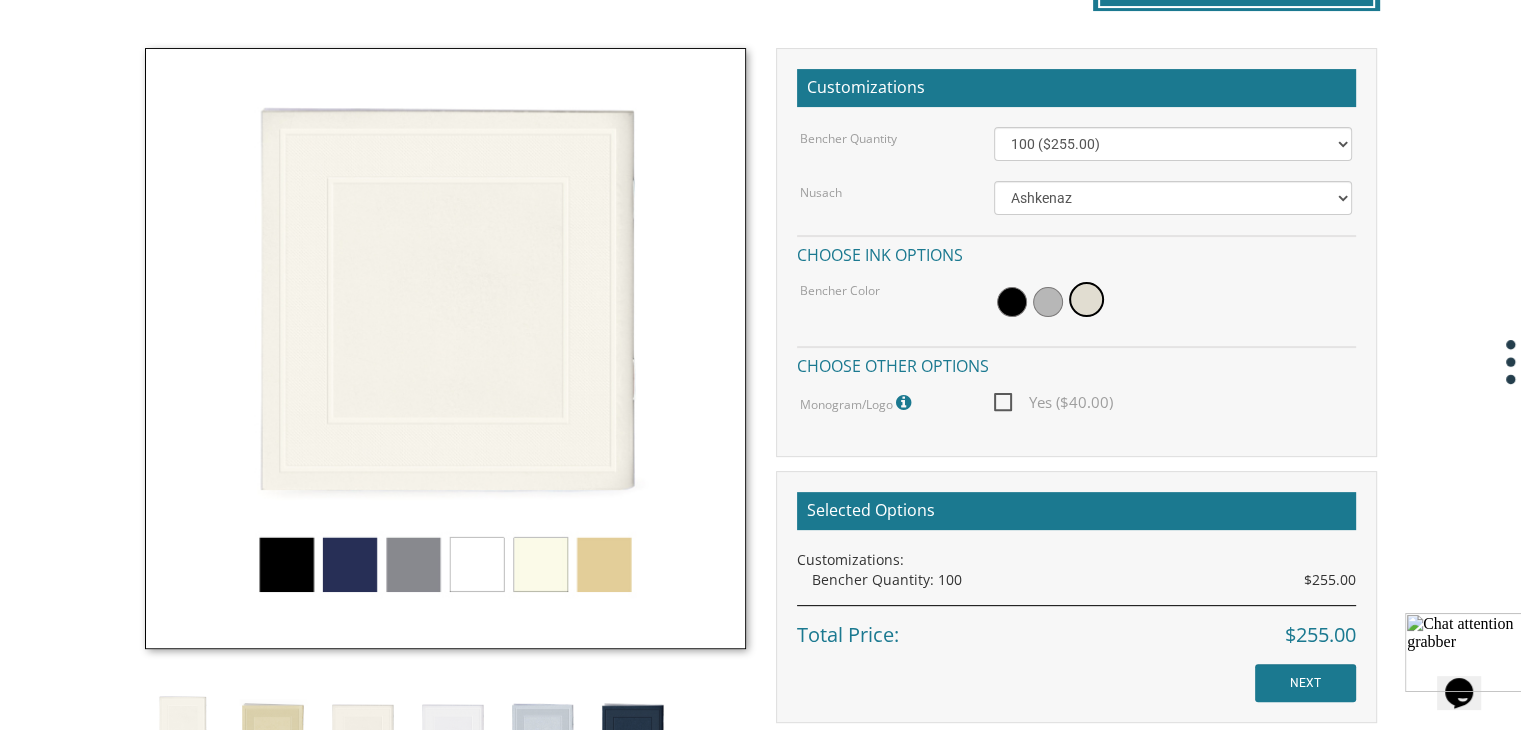 click at bounding box center [445, 348] 